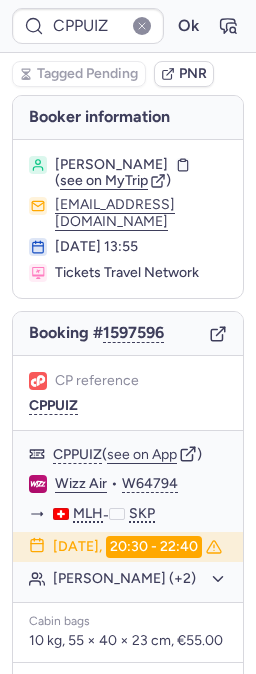 scroll, scrollTop: 0, scrollLeft: 0, axis: both 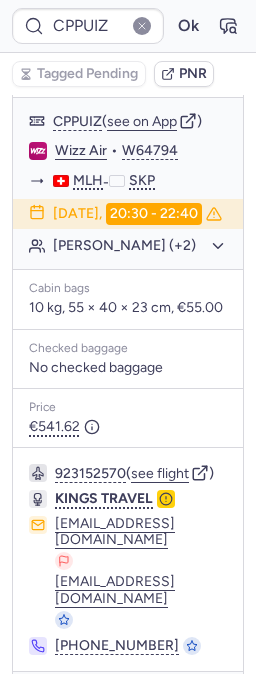 type on "CPD2ZA" 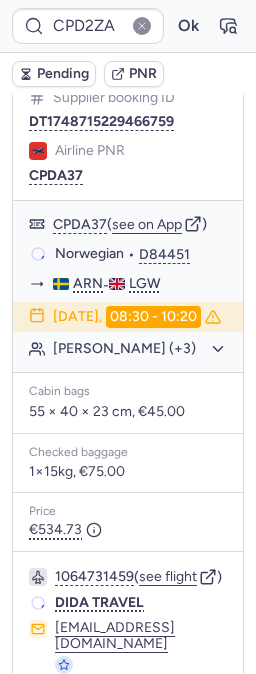 scroll, scrollTop: 333, scrollLeft: 0, axis: vertical 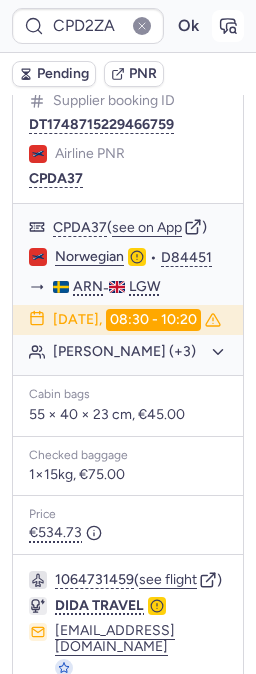 click at bounding box center [228, 26] 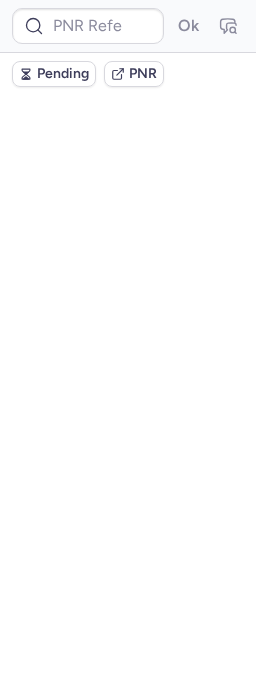 scroll, scrollTop: 0, scrollLeft: 0, axis: both 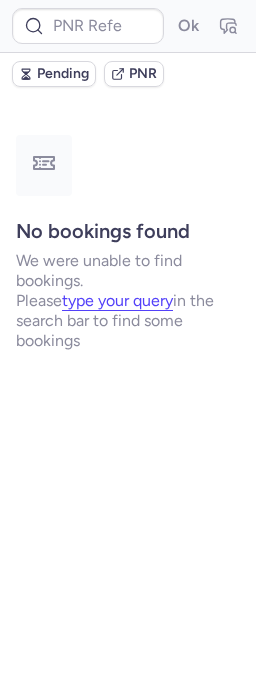 type on "917473309745637801" 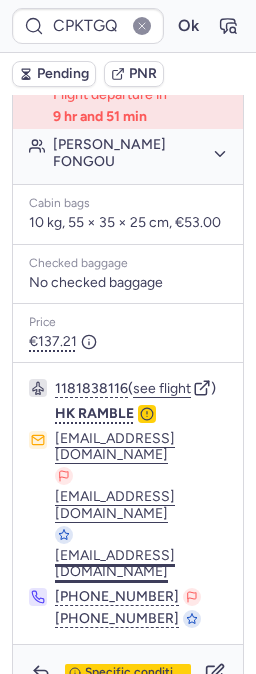 scroll, scrollTop: 704, scrollLeft: 0, axis: vertical 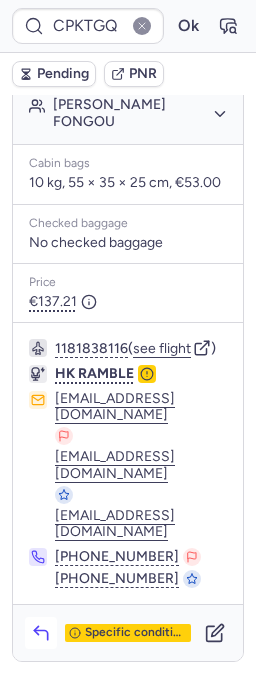 click 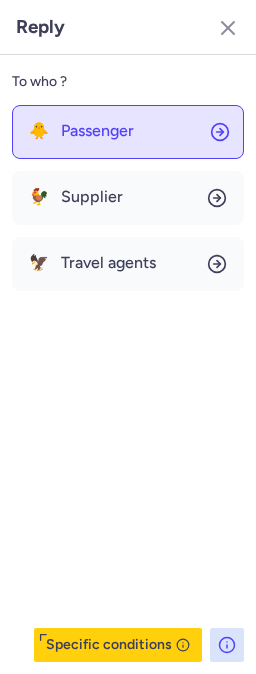 click on "Passenger" at bounding box center (97, 131) 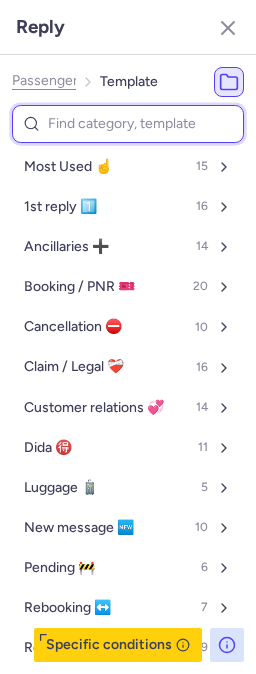 click at bounding box center (128, 124) 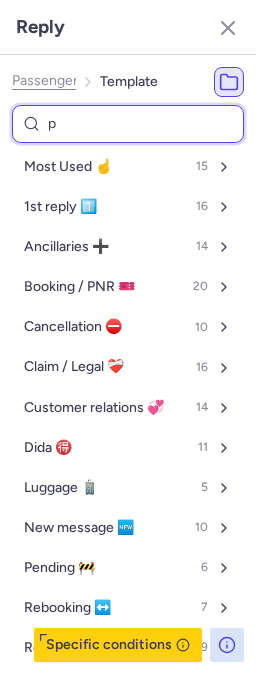 select on "en" 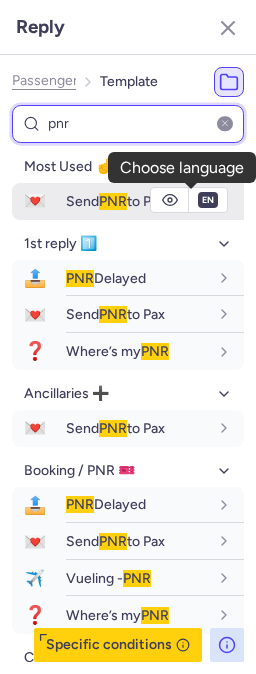 type on "pnr" 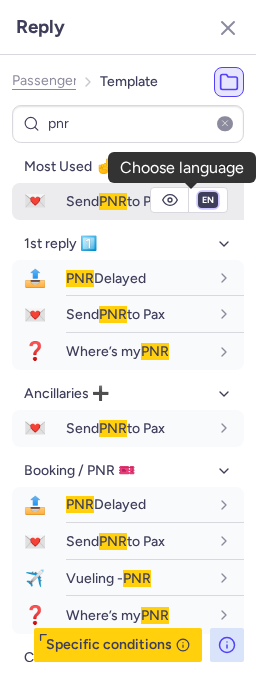 click on "fr en de nl pt es it ru" at bounding box center [208, 200] 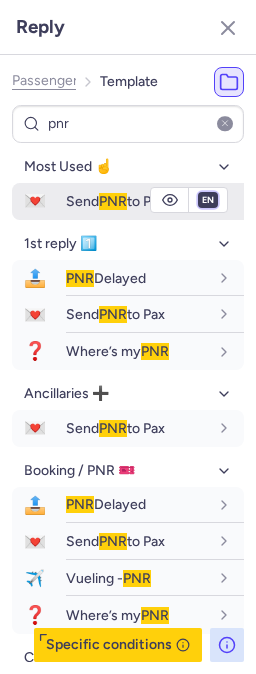 select on "fr" 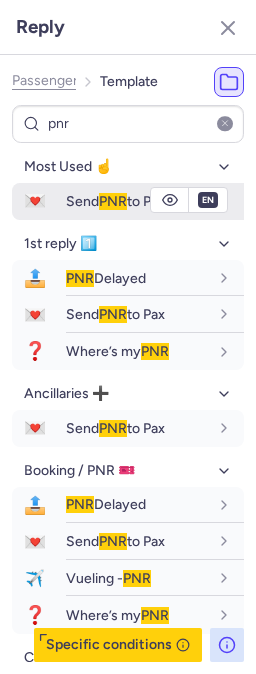 click on "fr en de nl pt es it ru" at bounding box center [208, 200] 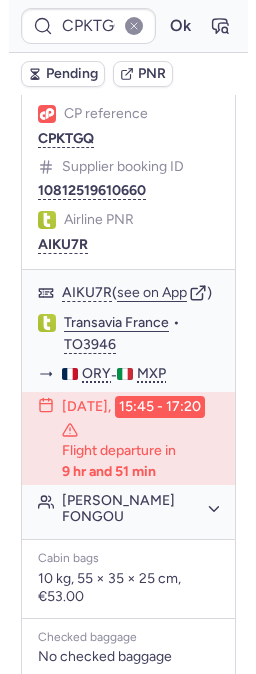 scroll, scrollTop: 277, scrollLeft: 0, axis: vertical 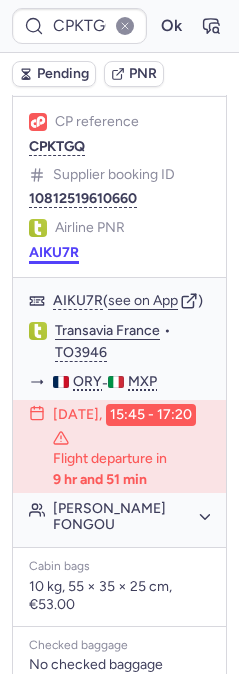 click on "AIKU7R" at bounding box center [54, 253] 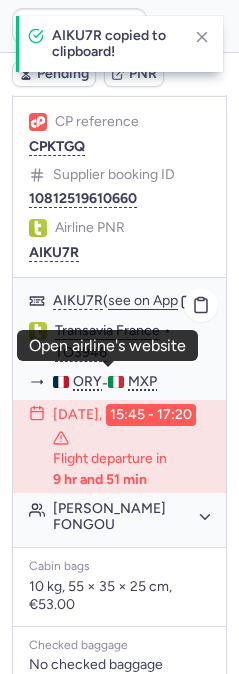 click on "Transavia France" 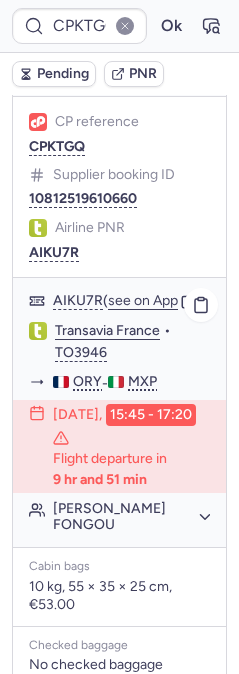 type on "CPPUIZ" 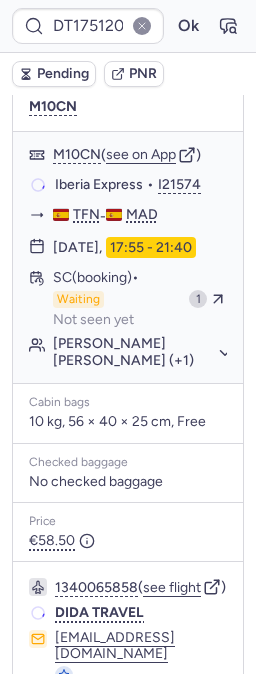 scroll, scrollTop: 383, scrollLeft: 0, axis: vertical 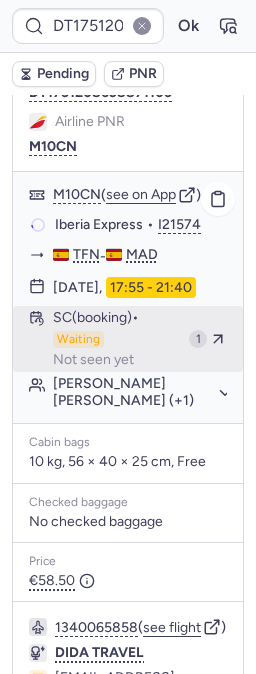 click on "SC   (booking)  Waiting Not seen yet" at bounding box center (117, 339) 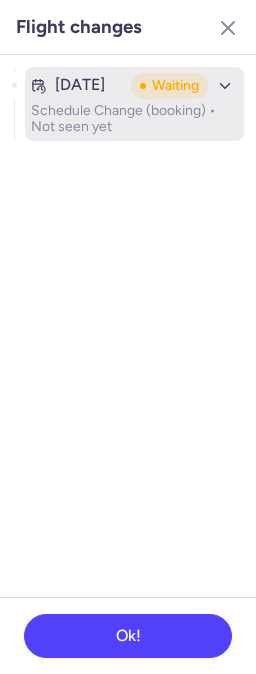 click on "[DATE]" at bounding box center [80, 85] 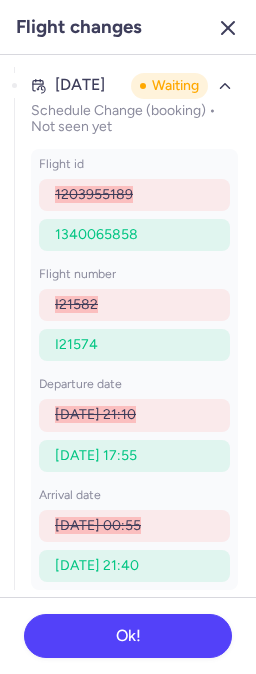 click 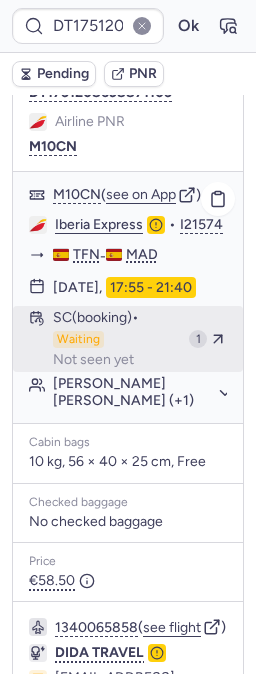 type on "CPPUIZ" 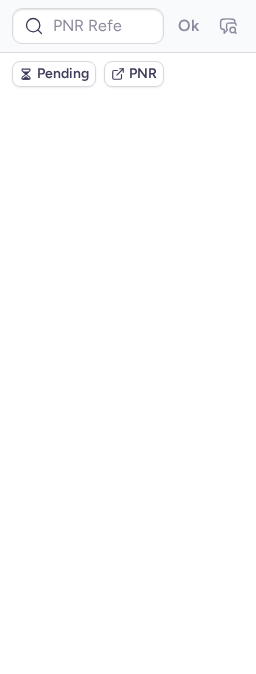 scroll, scrollTop: 0, scrollLeft: 0, axis: both 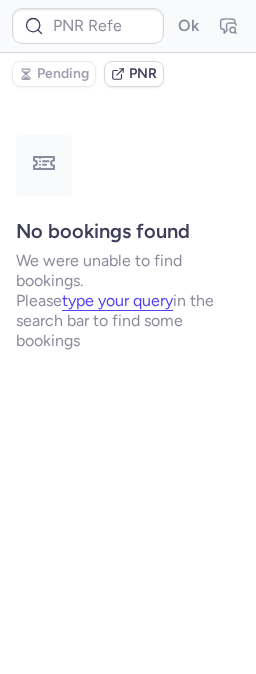type on "CPPUIZ" 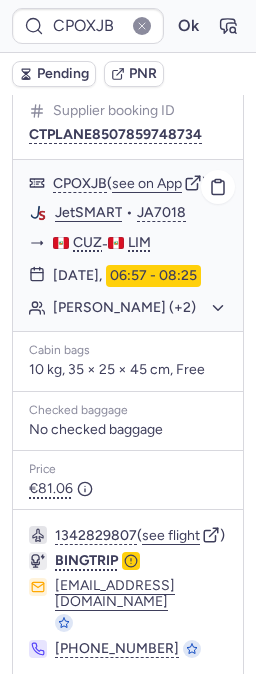 scroll, scrollTop: 1245, scrollLeft: 0, axis: vertical 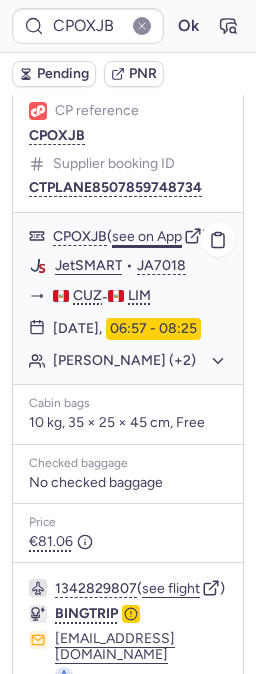 click on "see on App" 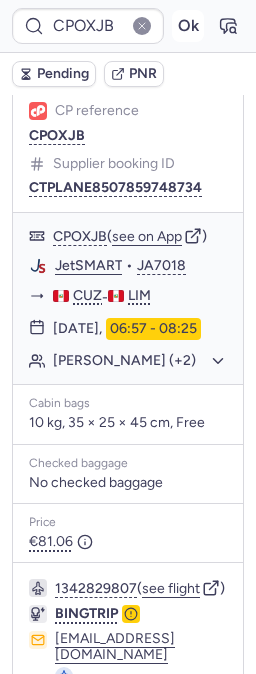 click on "Ok" at bounding box center (188, 26) 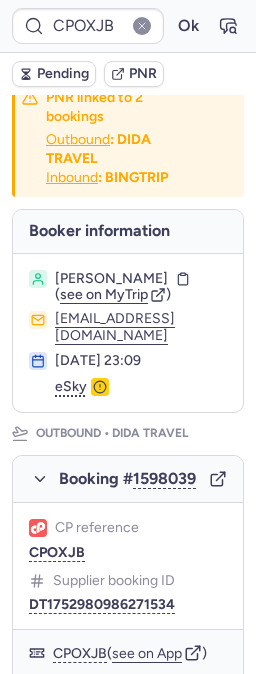 scroll, scrollTop: 0, scrollLeft: 0, axis: both 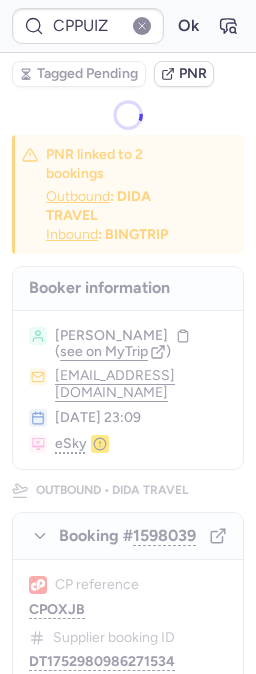 type on "H4WGUV" 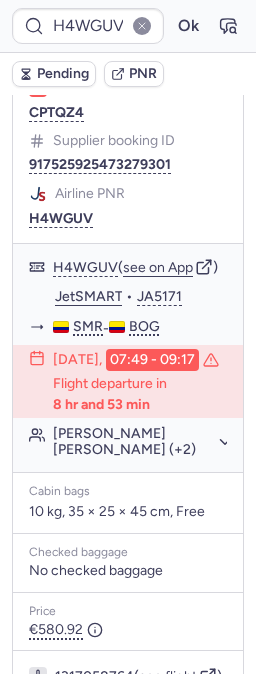 scroll, scrollTop: 620, scrollLeft: 0, axis: vertical 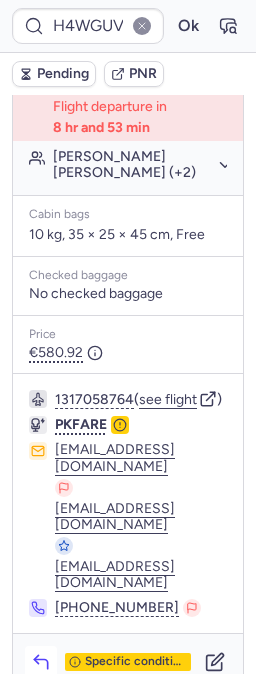 click 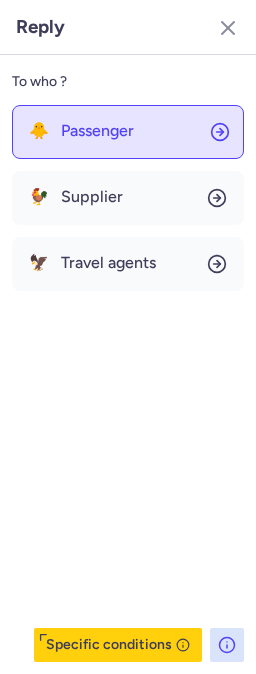click on "Passenger" at bounding box center [97, 131] 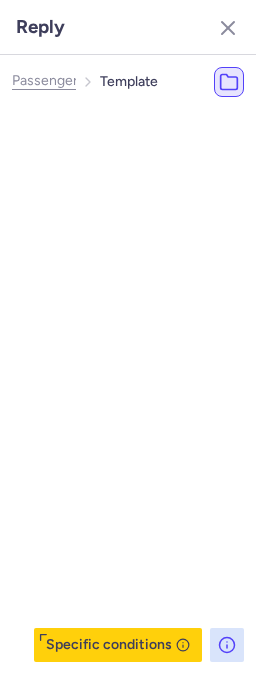 click at bounding box center [154, 124] 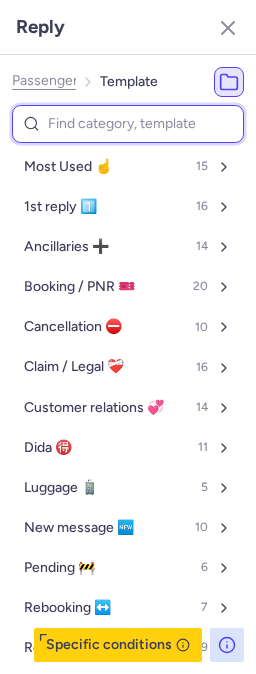 type on "p" 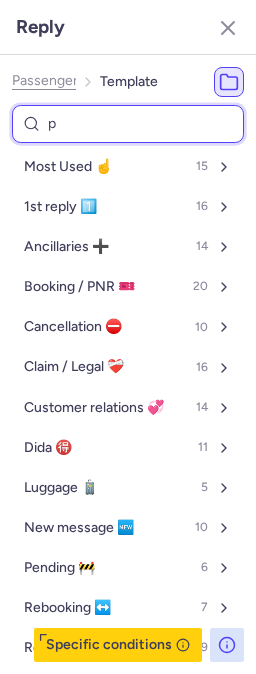 select on "en" 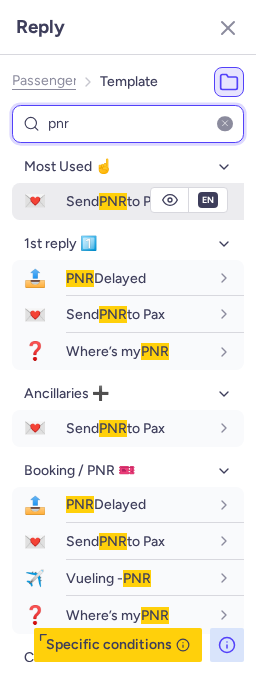type on "pnr" 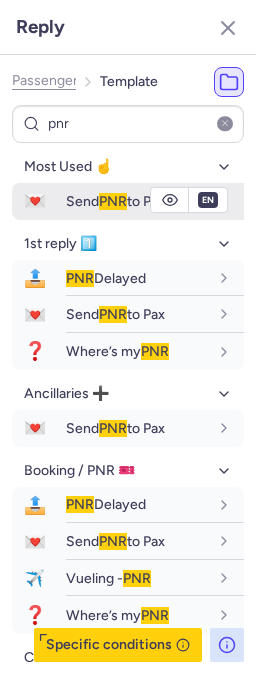 click on "💌 Send  PNR  to Pax" at bounding box center [128, 201] 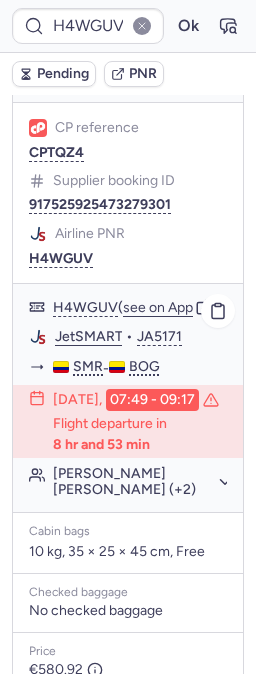 scroll, scrollTop: 287, scrollLeft: 0, axis: vertical 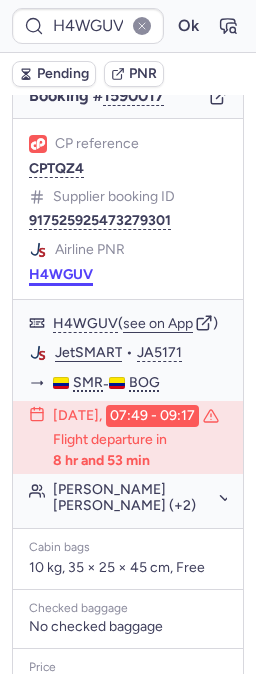 click on "H4WGUV" at bounding box center [61, 275] 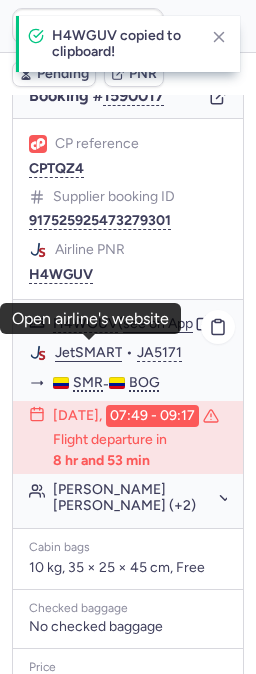 click on "JetSMART" 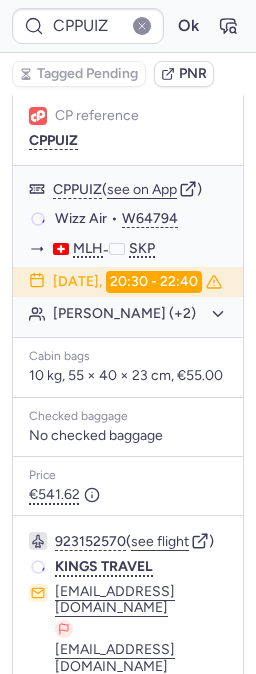 type on "917473309745637801" 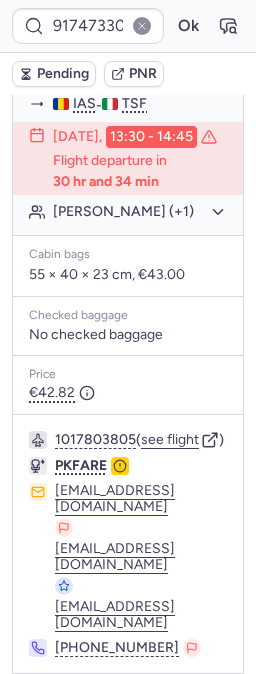 scroll, scrollTop: 610, scrollLeft: 0, axis: vertical 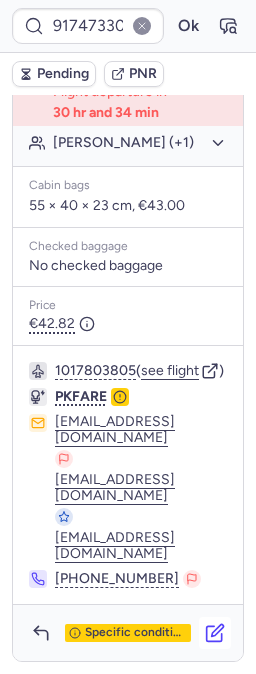 click 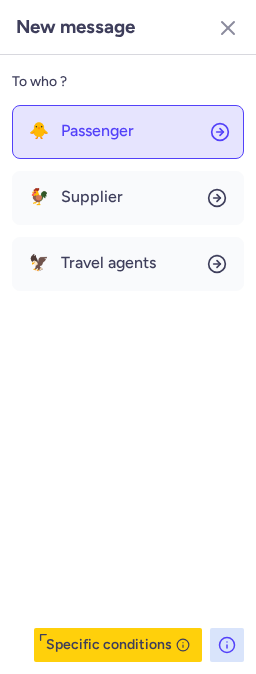 click on "Passenger" at bounding box center (97, 131) 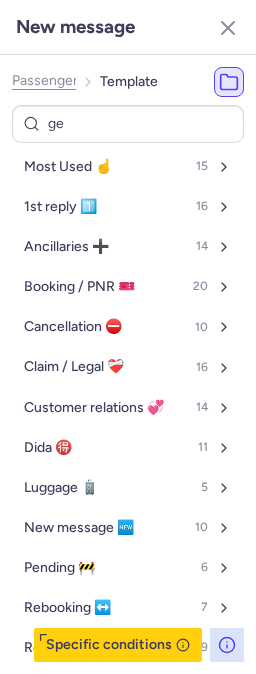 type on "gen" 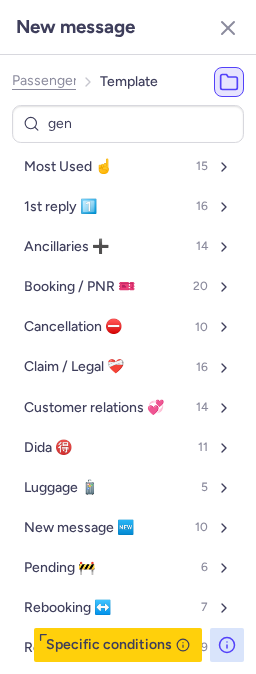 select on "en" 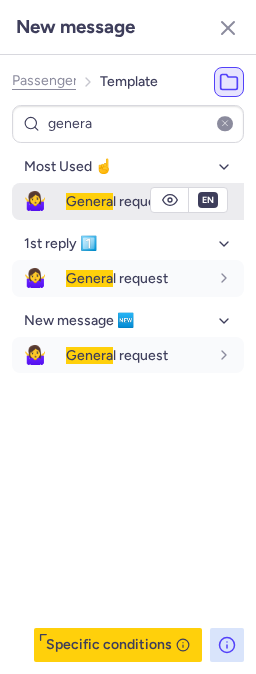 type on "genera" 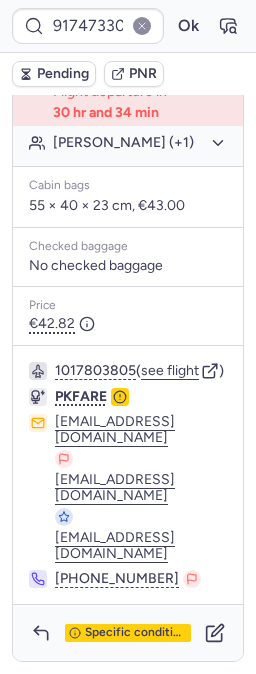 type on "CPPUIZ" 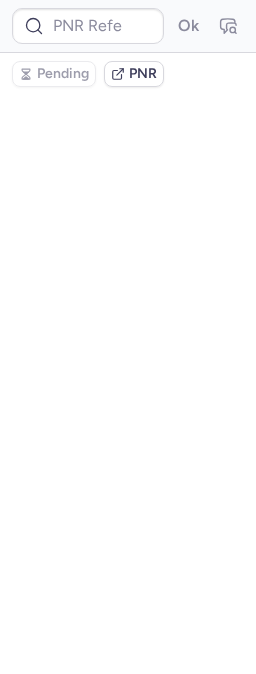 scroll, scrollTop: 0, scrollLeft: 0, axis: both 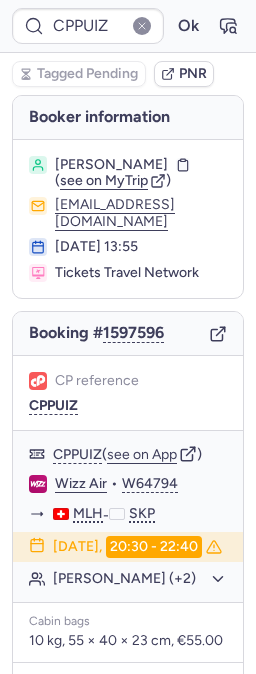 type on "CPLJNX" 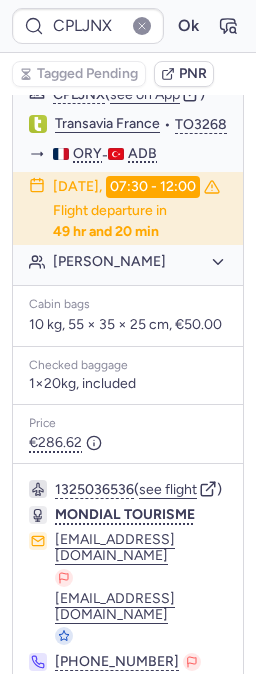 scroll, scrollTop: 546, scrollLeft: 0, axis: vertical 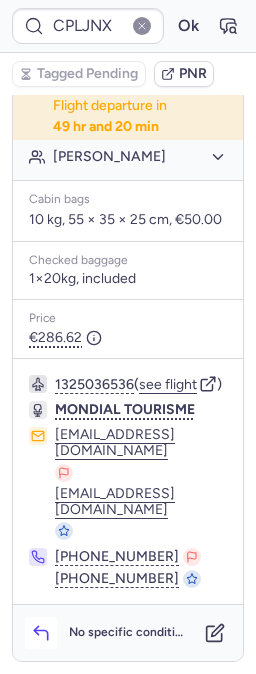 click 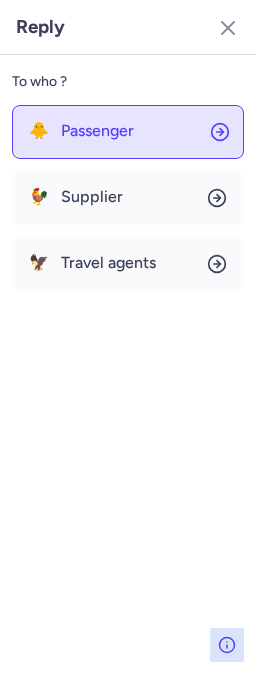 click on "Passenger" at bounding box center (97, 131) 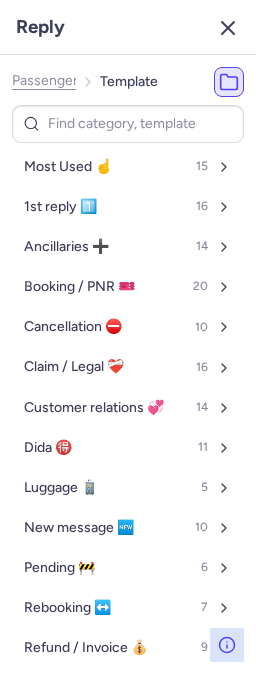 click 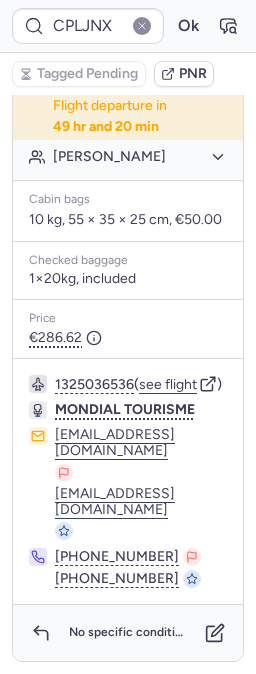 scroll, scrollTop: 213, scrollLeft: 0, axis: vertical 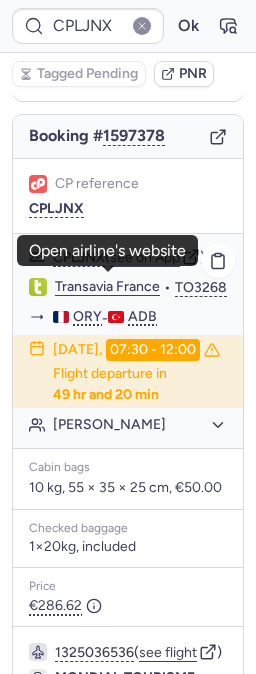 click on "Transavia France" 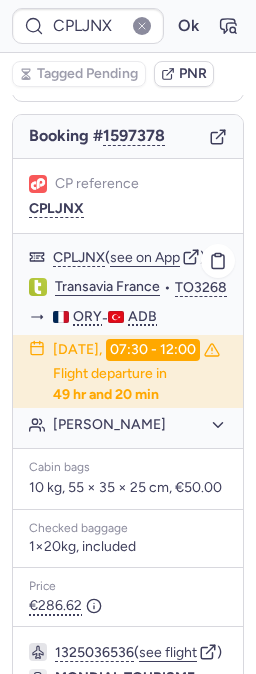 click on "[PERSON_NAME]" 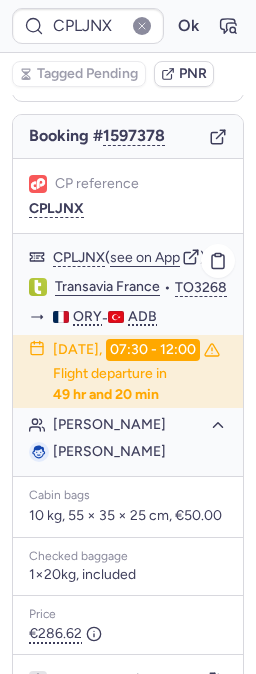 click on "[PERSON_NAME]" at bounding box center [109, 451] 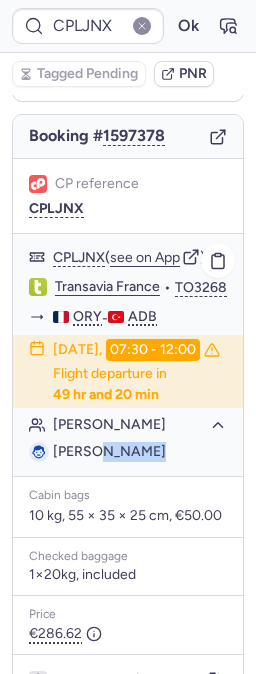 click on "[PERSON_NAME]" at bounding box center (109, 451) 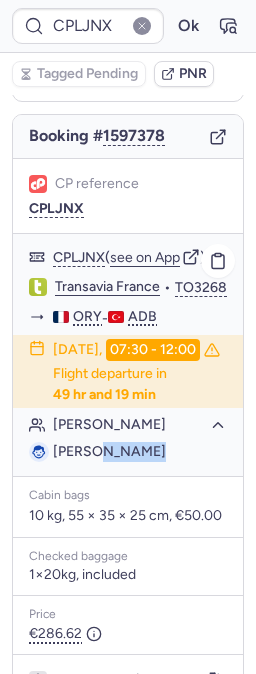 click on "[PERSON_NAME]" at bounding box center (109, 451) 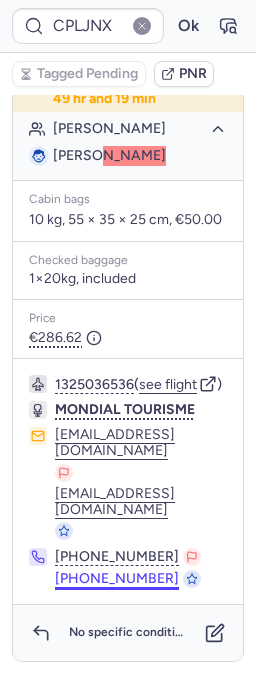 scroll, scrollTop: 574, scrollLeft: 0, axis: vertical 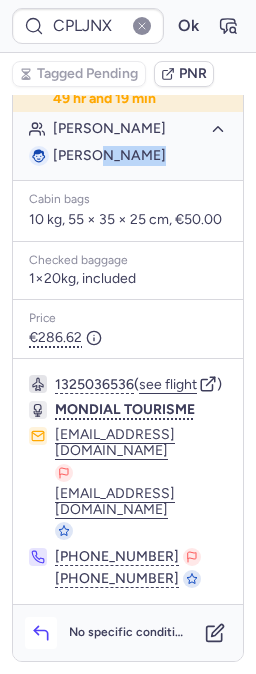 click 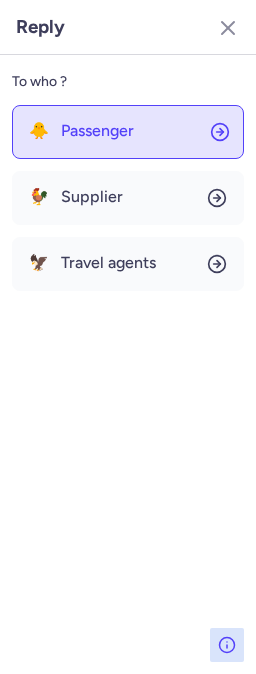 click on "🐥 Passenger" 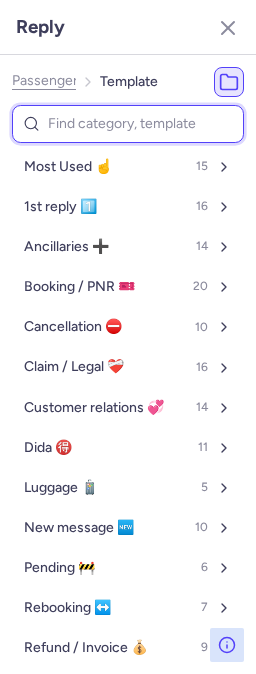 click at bounding box center (128, 124) 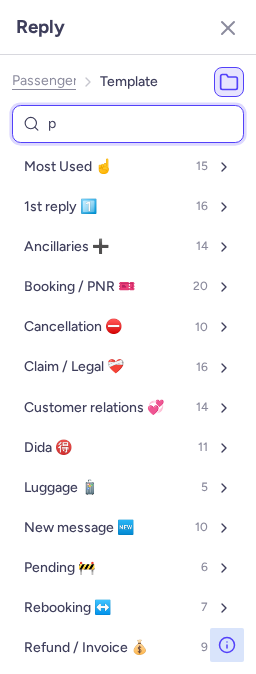 type on "pn" 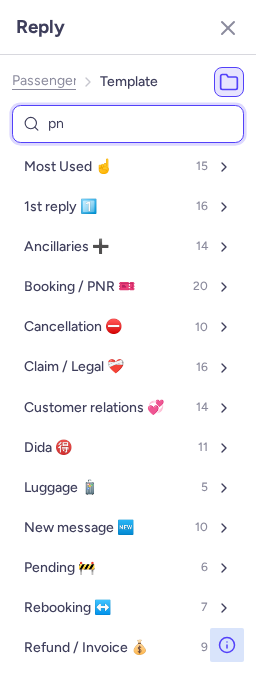 select on "en" 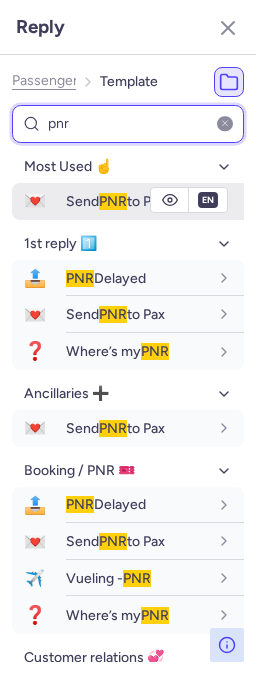 type on "pnr" 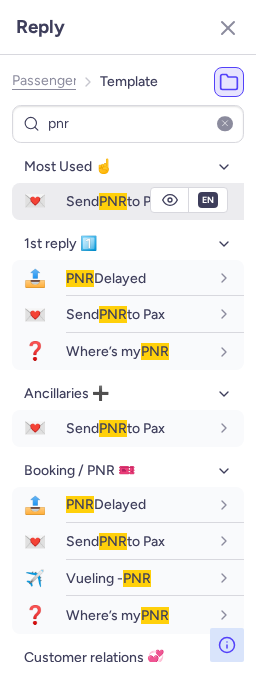 click on "💌 Send  PNR  to Pax" at bounding box center (128, 201) 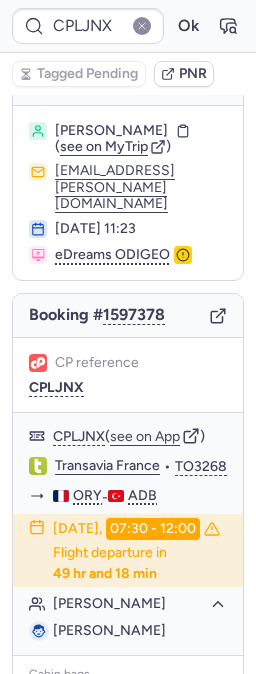 scroll, scrollTop: 0, scrollLeft: 0, axis: both 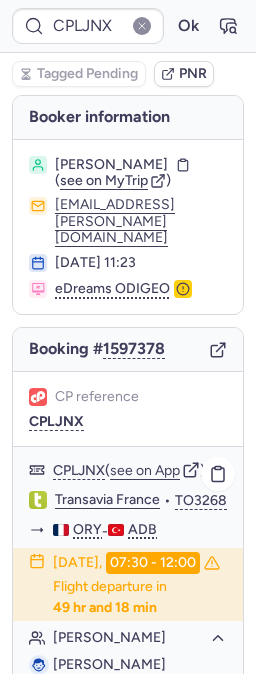 click on "CPLJNX  Ok  Tagged Pending PNR [PERSON_NAME] information [PERSON_NAME]  ( see on MyTrip  )  [EMAIL_ADDRESS][PERSON_NAME][DOMAIN_NAME][DATE] 11:23 eDreams ODIGEO Booking # 1597378 CP reference CPLJNX CPLJNX  ( see on App )  Transavia France  •  TO3268 ORY  -  ADB [DATE]  07:30 - 12:00  Flight departure in  49 hr and 18 min [PERSON_NAME]   [PERSON_NAME] Cabin bags  10 kg, 55 × 35 × 25 cm, €50.00 Checked baggage 1×20kg, included Price €286.62  1325036536  ( see flight )  MONDIAL TOURISME [EMAIL_ADDRESS][DOMAIN_NAME] [EMAIL_ADDRESS][DOMAIN_NAME] [PHONE_NUMBER] [PHONE_NUMBER] No specific conditions
Open airline's website" at bounding box center [128, 0] 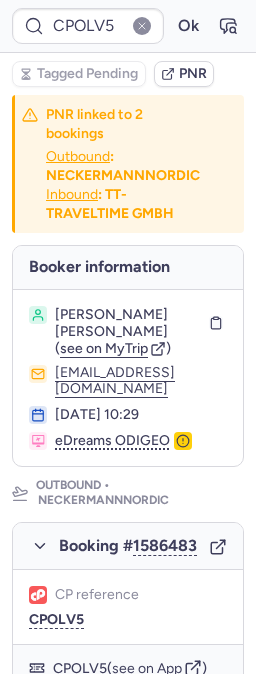 type on "CPVD4R" 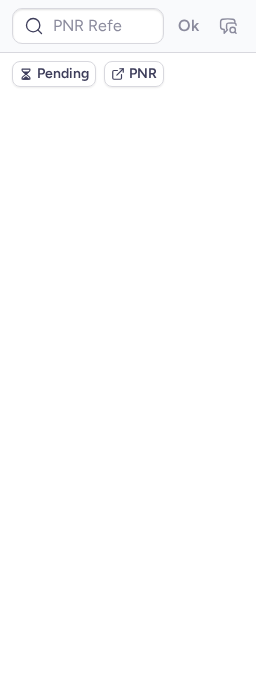 scroll, scrollTop: 0, scrollLeft: 0, axis: both 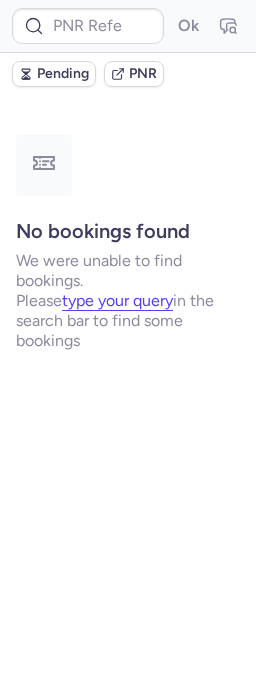 type on "CPVD4R" 